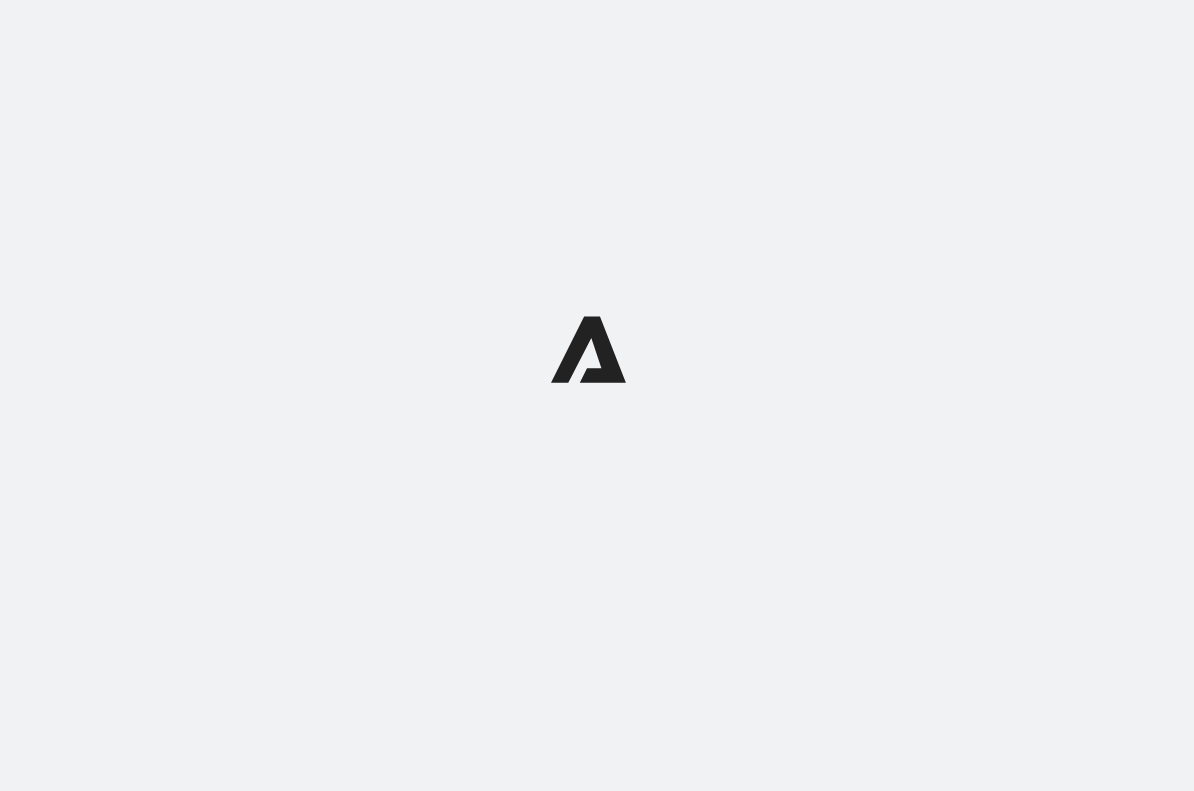 scroll, scrollTop: 0, scrollLeft: 0, axis: both 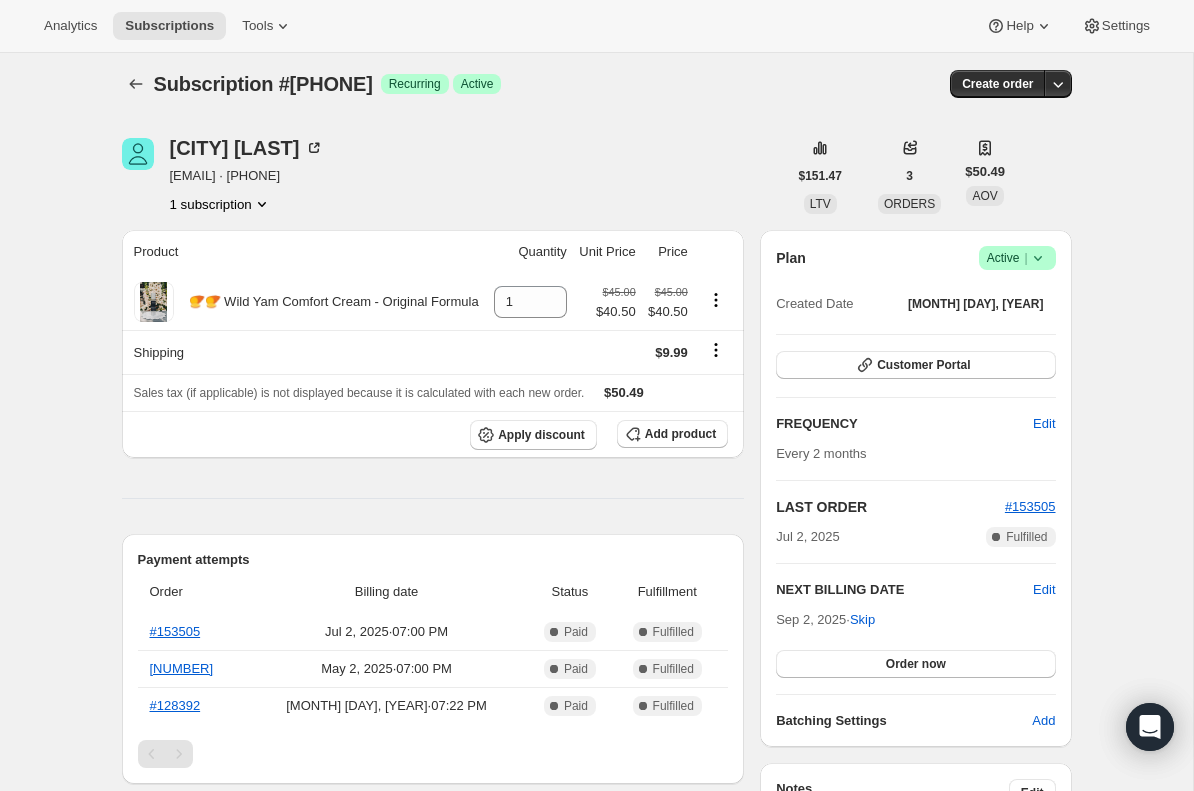 click 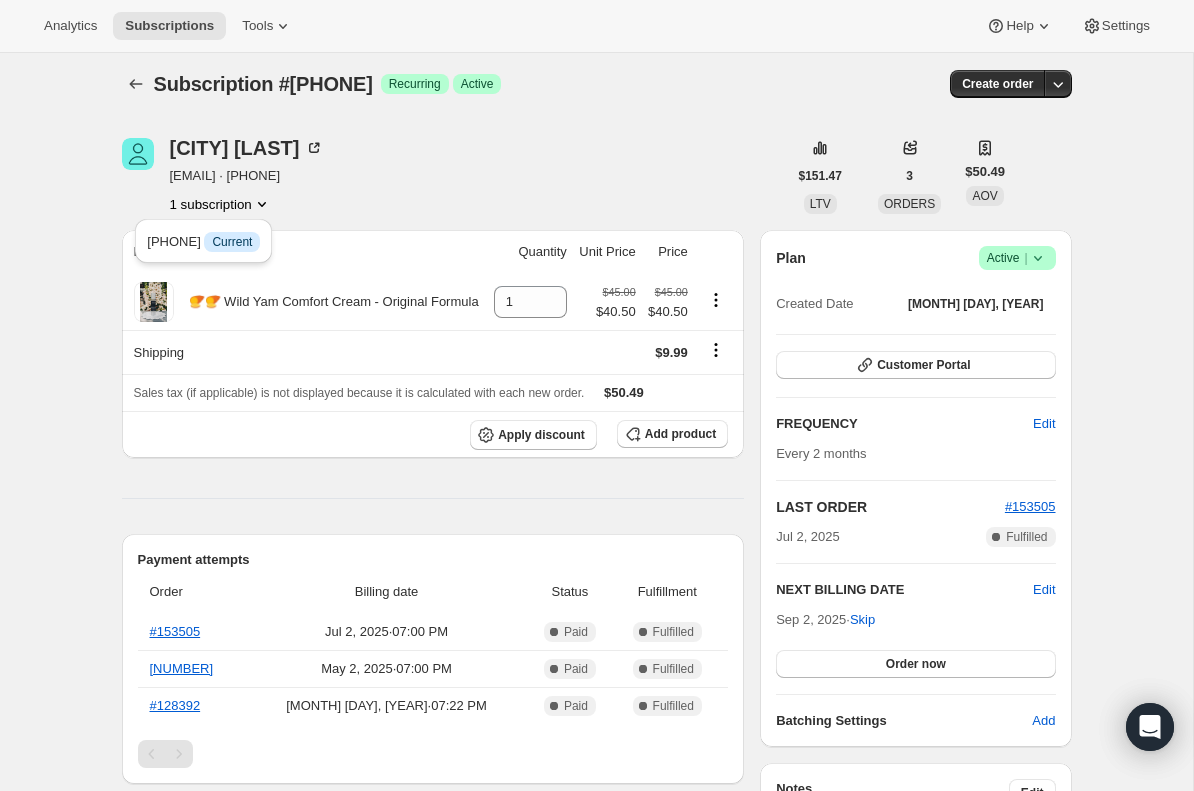 click on "1 subscription" at bounding box center [247, 204] 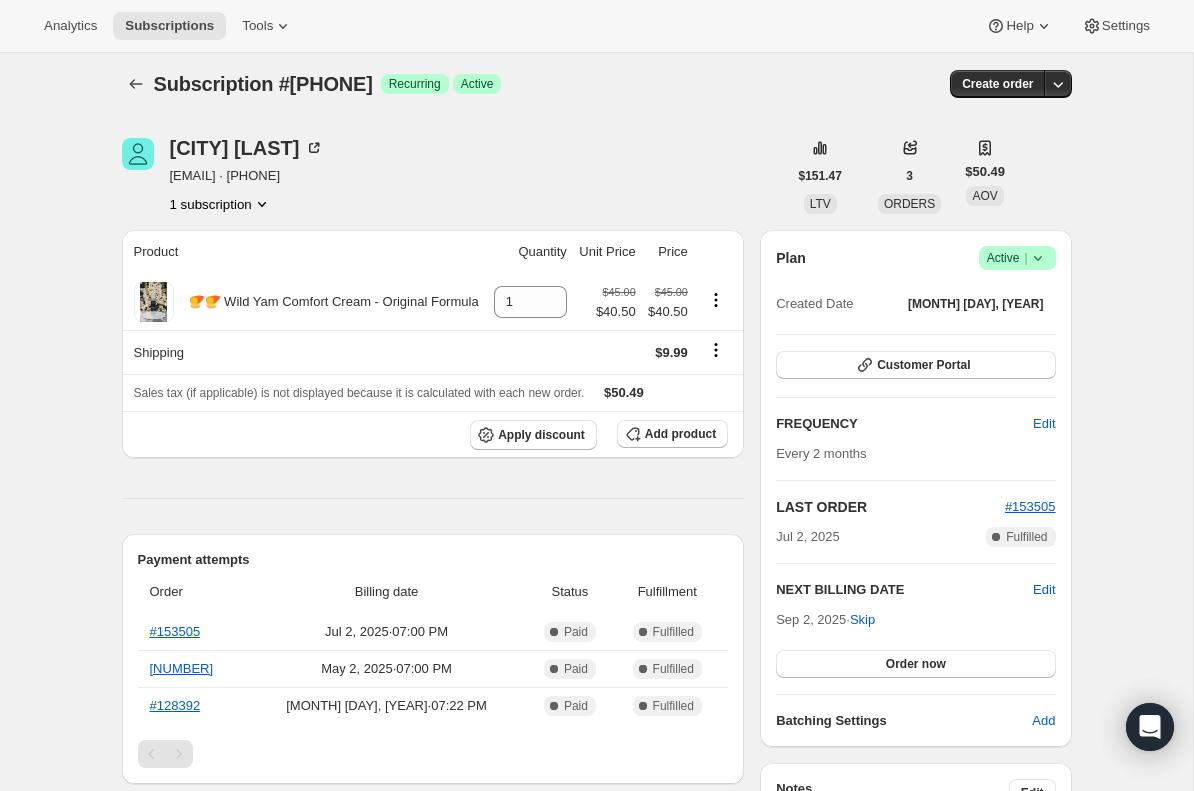click on "salzfam4@gamil.com · +14802323187" at bounding box center [247, 176] 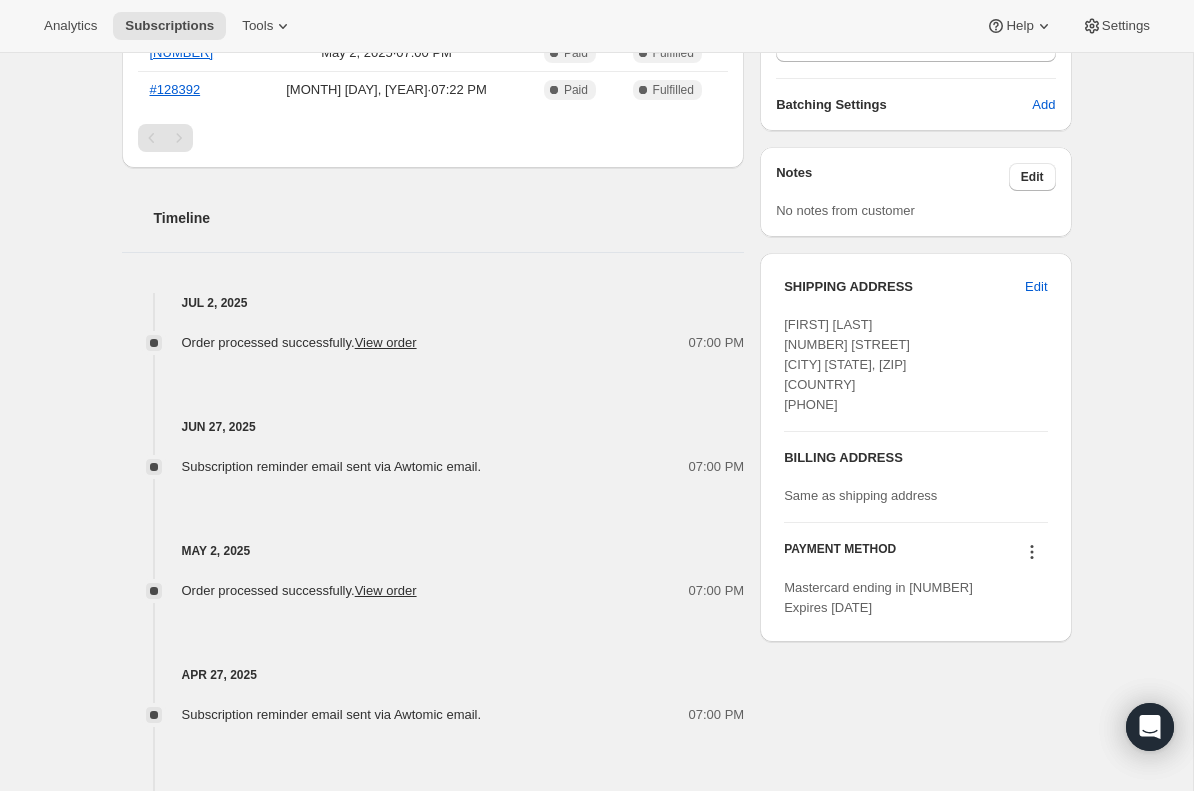 scroll, scrollTop: 658, scrollLeft: 0, axis: vertical 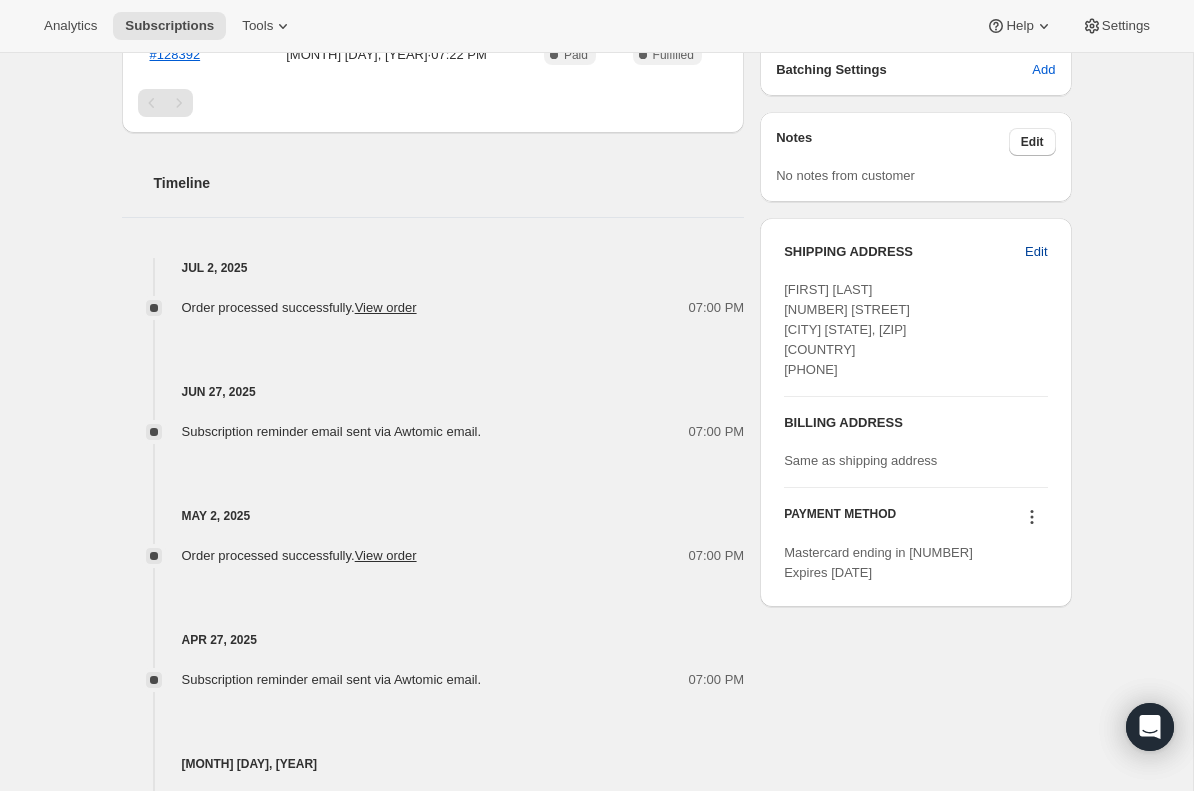 click on "Edit" at bounding box center (1036, 252) 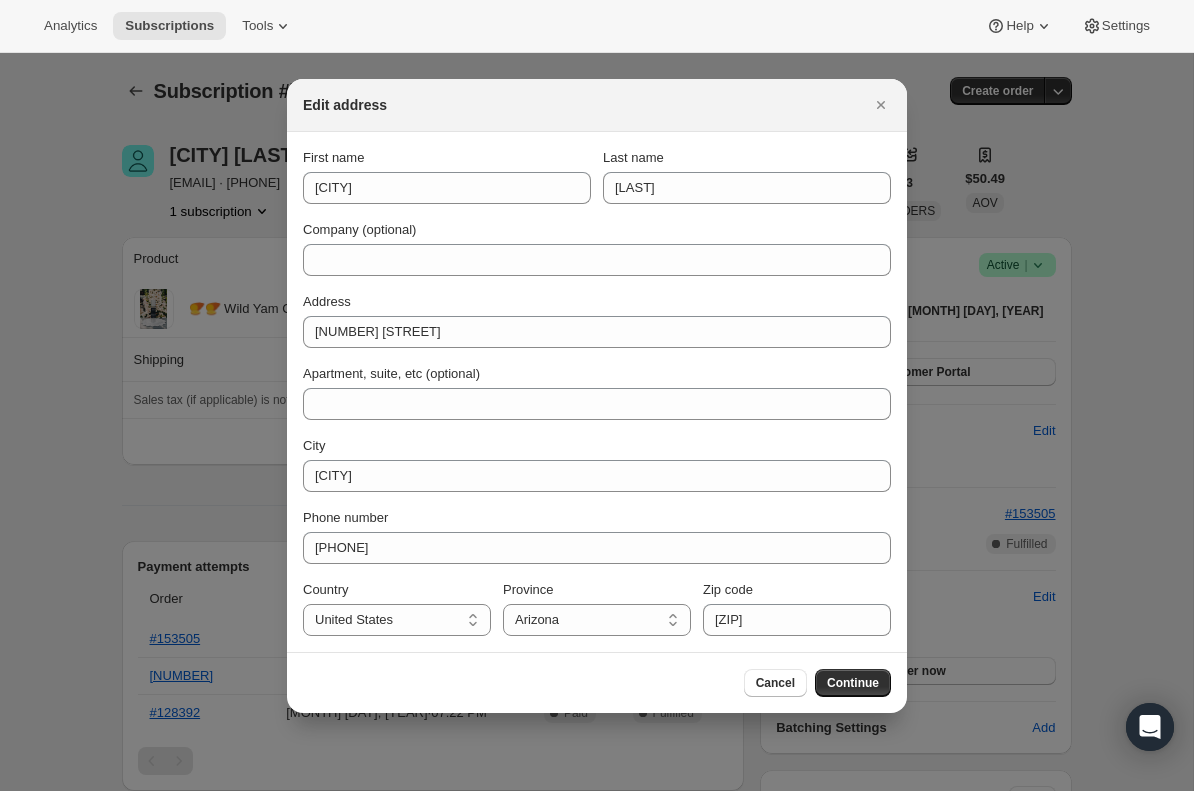 scroll, scrollTop: 0, scrollLeft: 0, axis: both 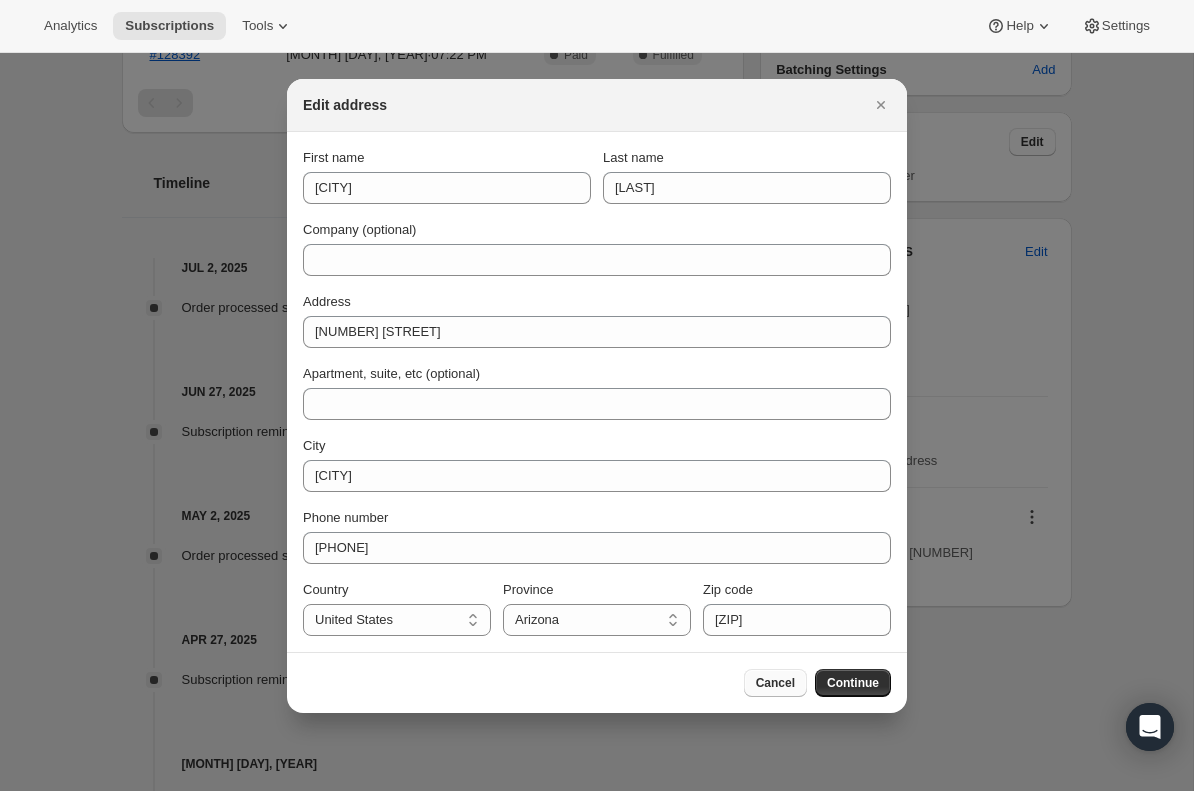 click on "Cancel" at bounding box center (775, 683) 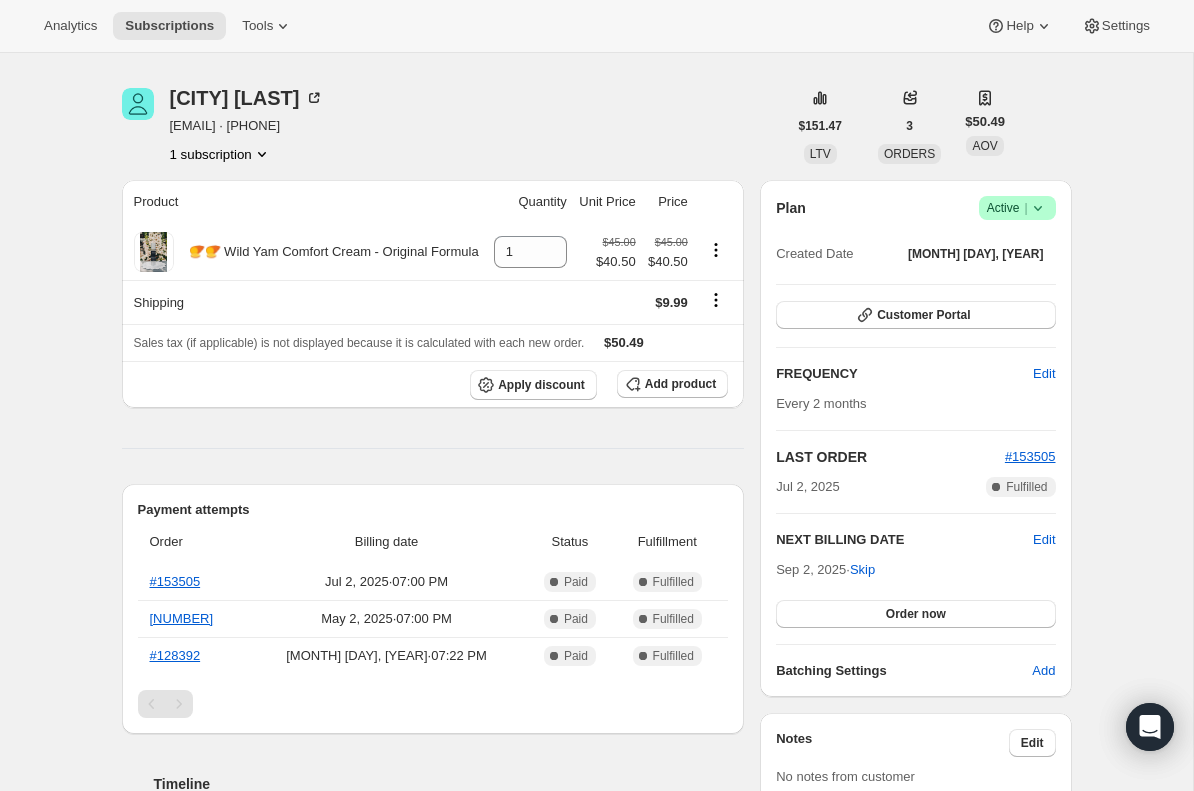 scroll, scrollTop: 0, scrollLeft: 0, axis: both 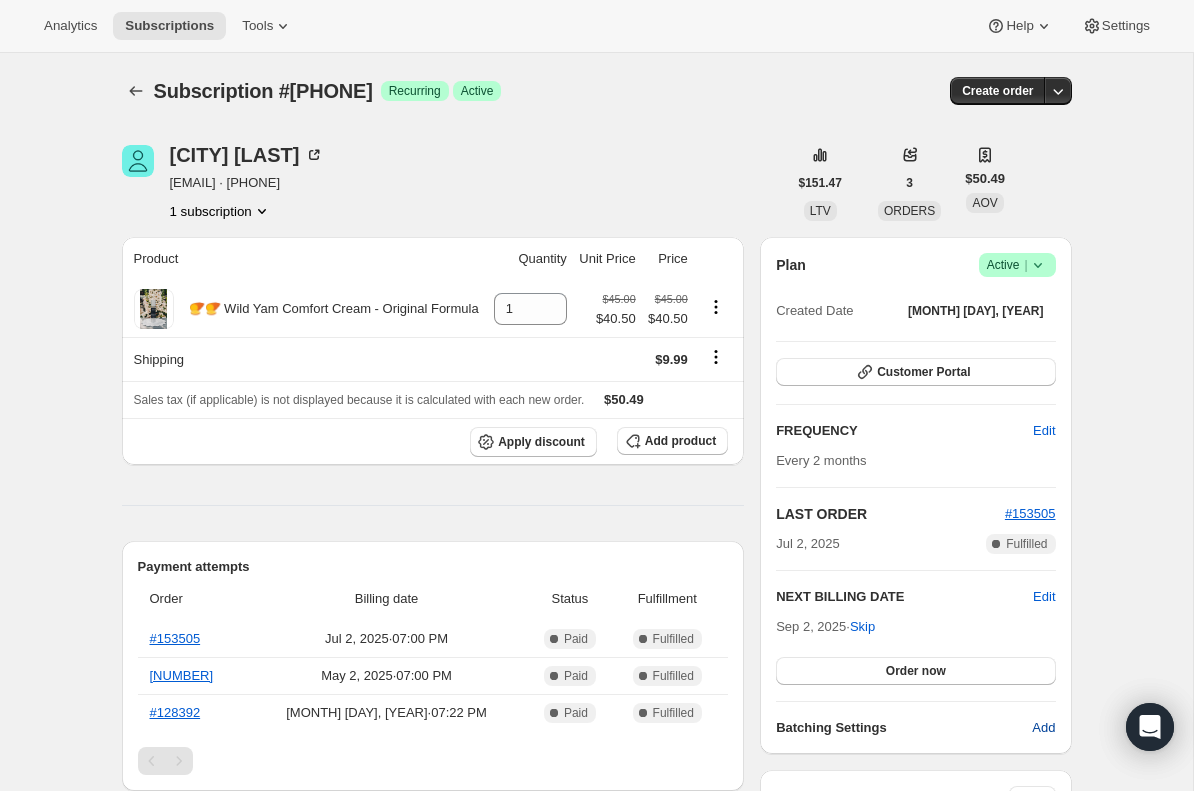 click on "Add" at bounding box center (1043, 728) 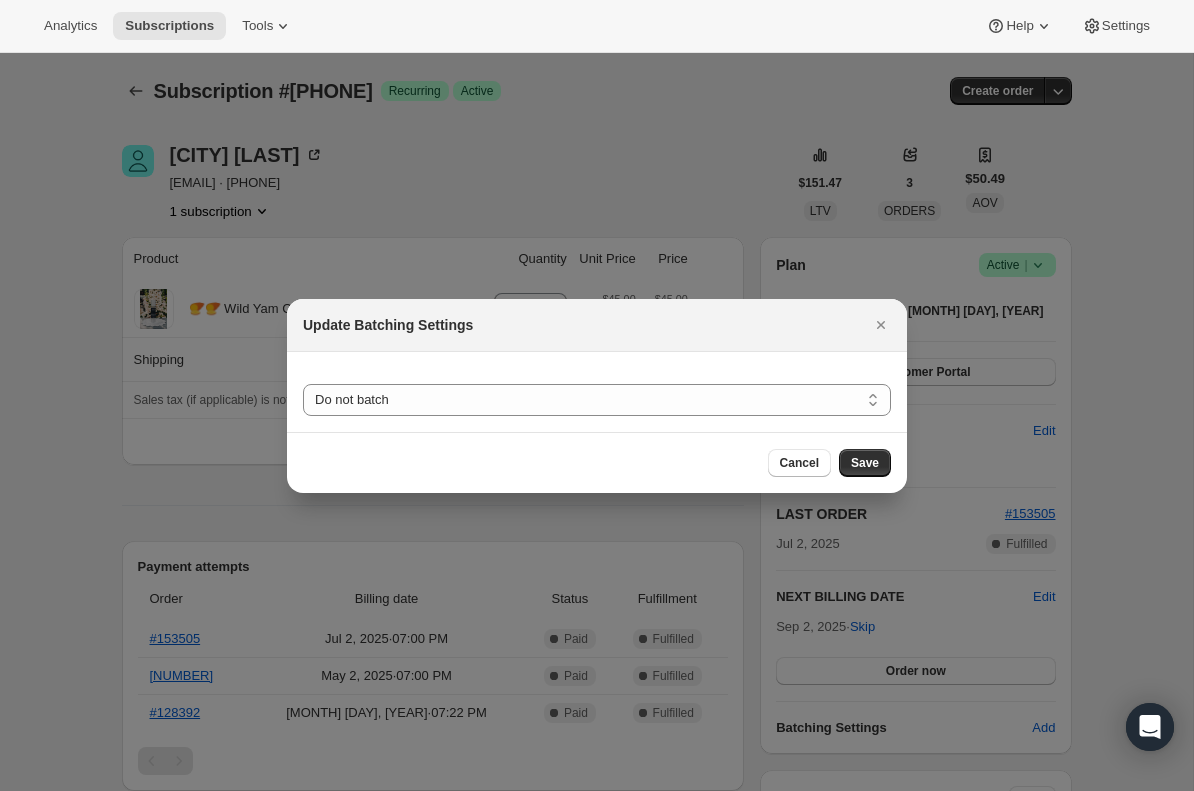click at bounding box center [597, 395] 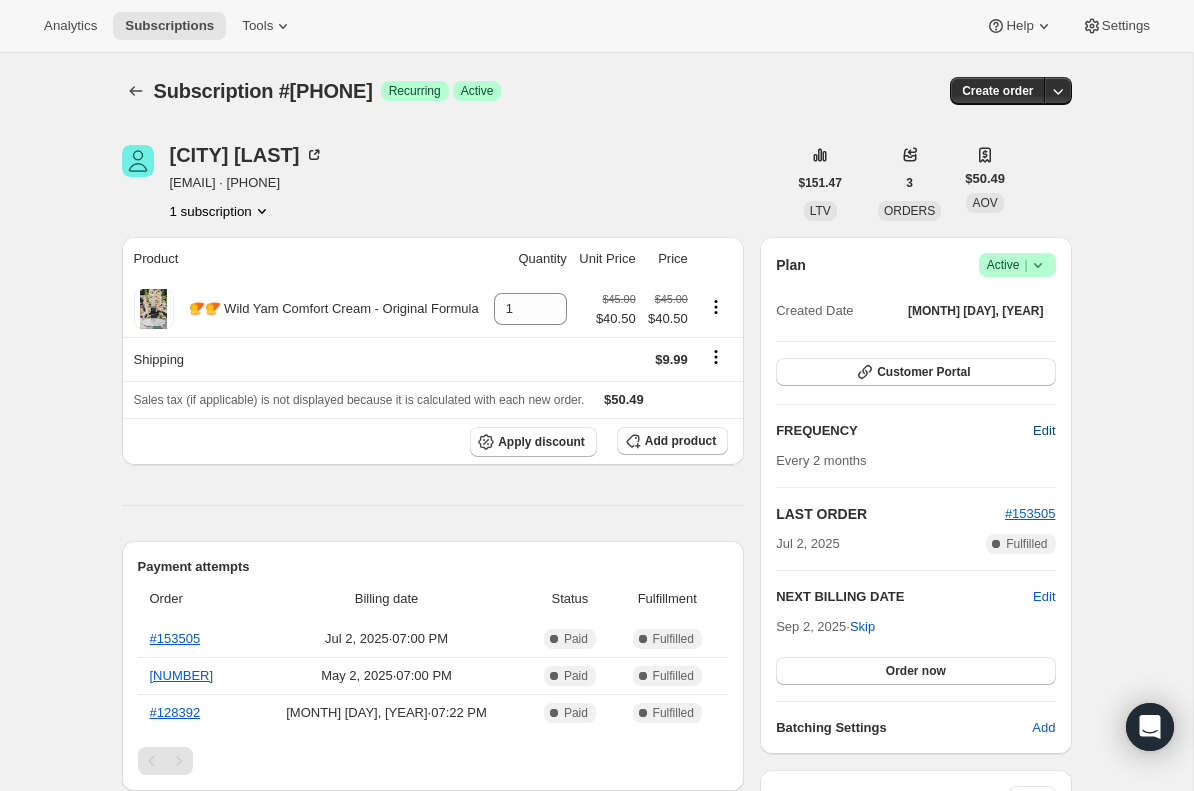 click on "Edit" at bounding box center (1044, 431) 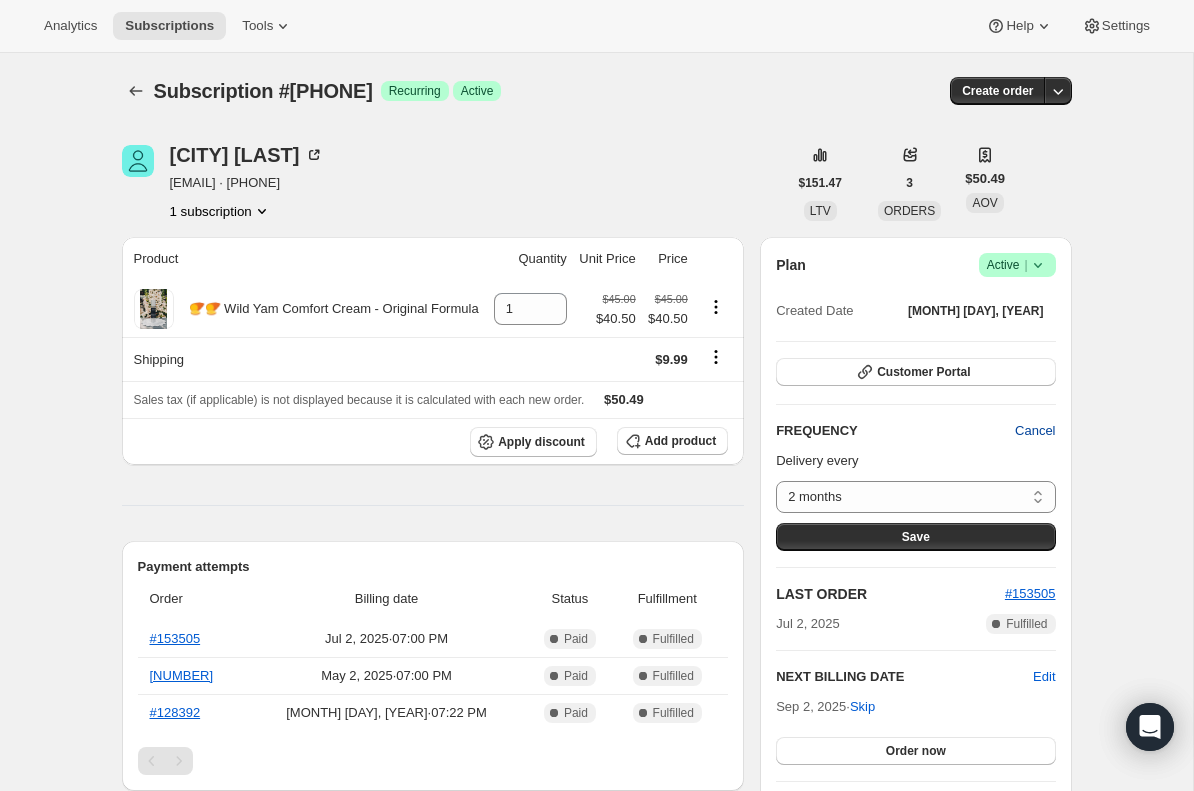 click on "Cancel" at bounding box center (1035, 431) 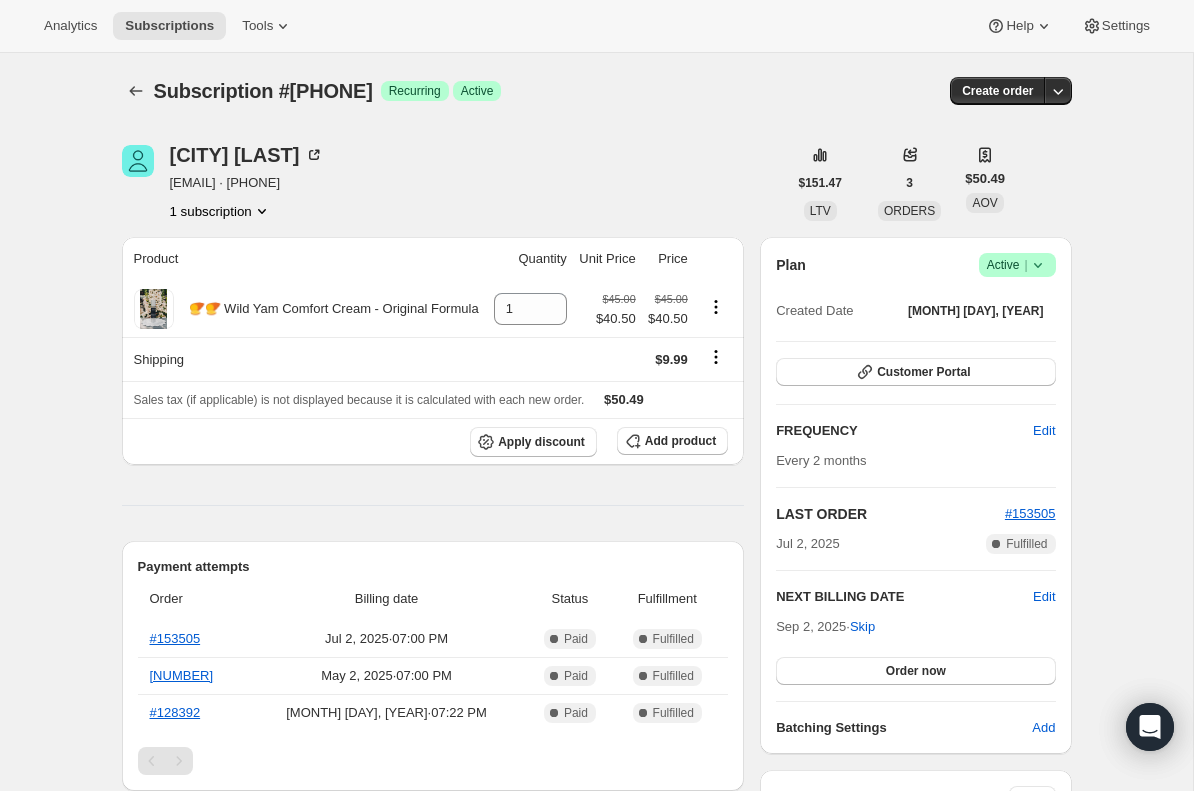 click on "NEXT BILLING DATE Edit Sep 2, 2025   ·  Skip Order now" at bounding box center (915, 636) 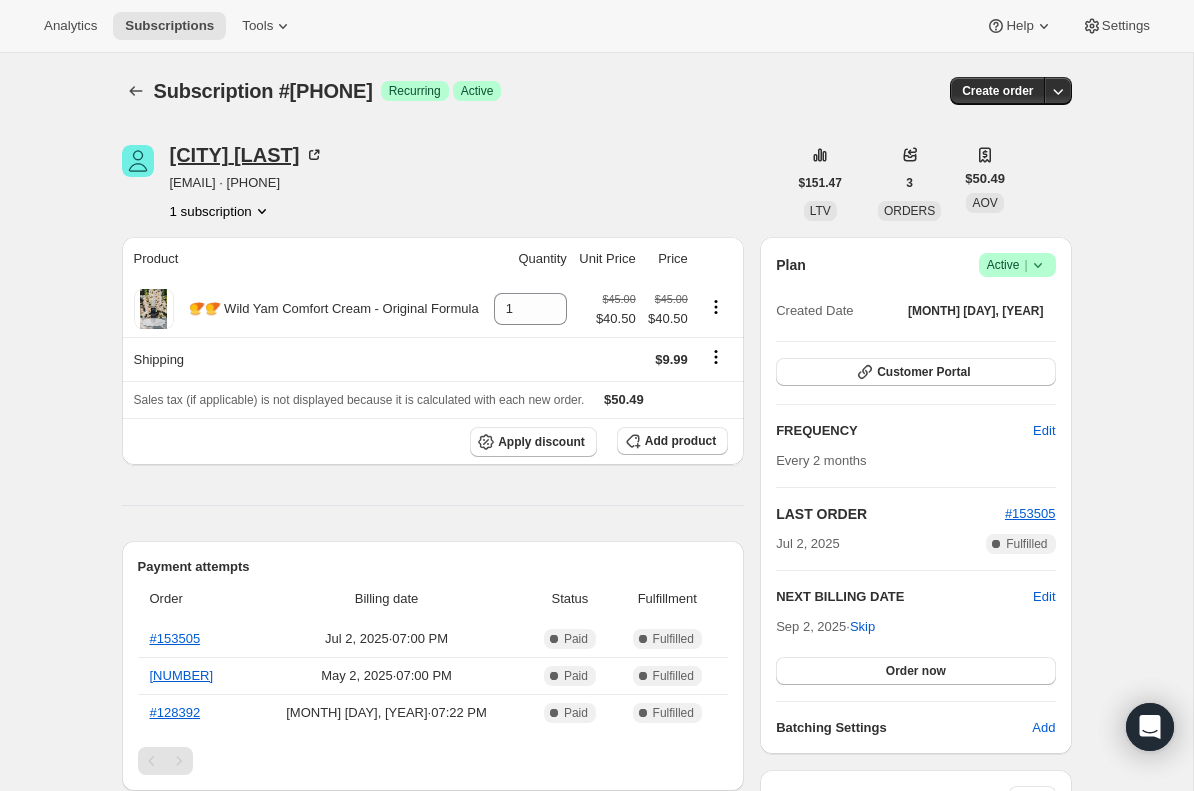 click on "Moriah   Salzman" at bounding box center [247, 155] 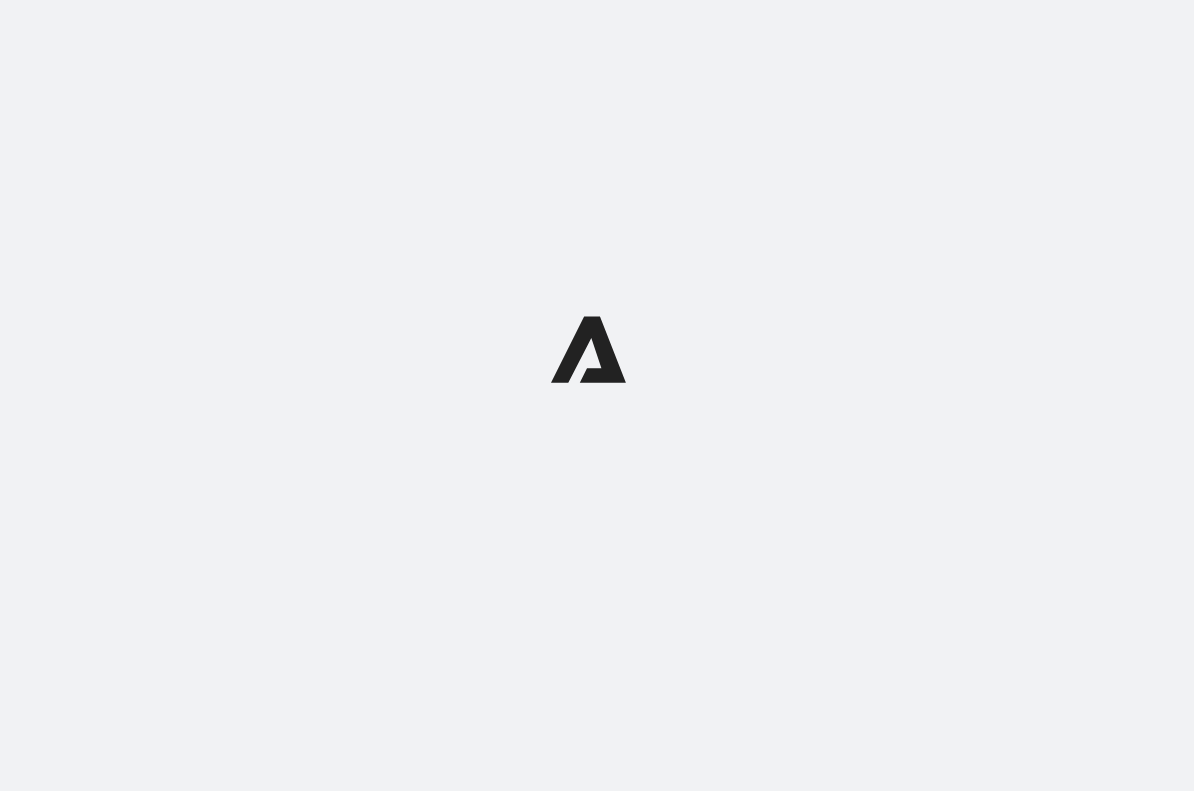 scroll, scrollTop: 0, scrollLeft: 0, axis: both 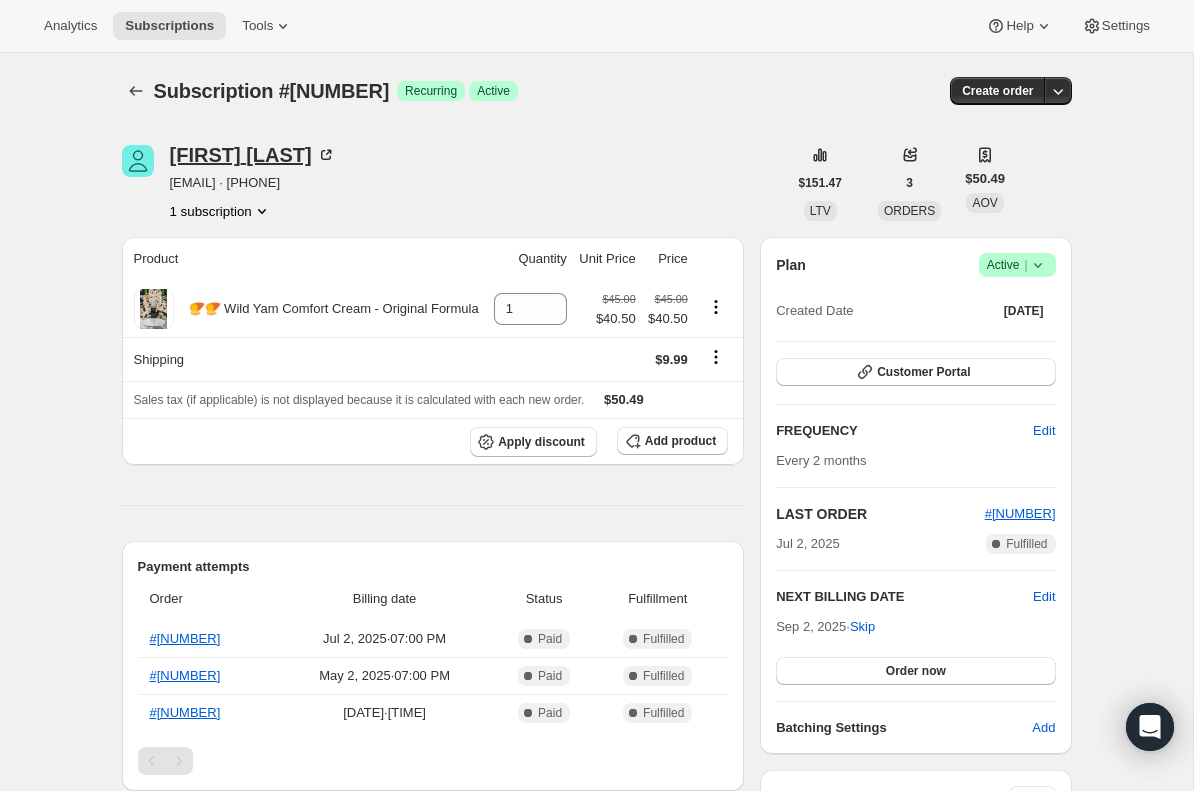 click on "[FIRST]   [LAST]" at bounding box center (253, 155) 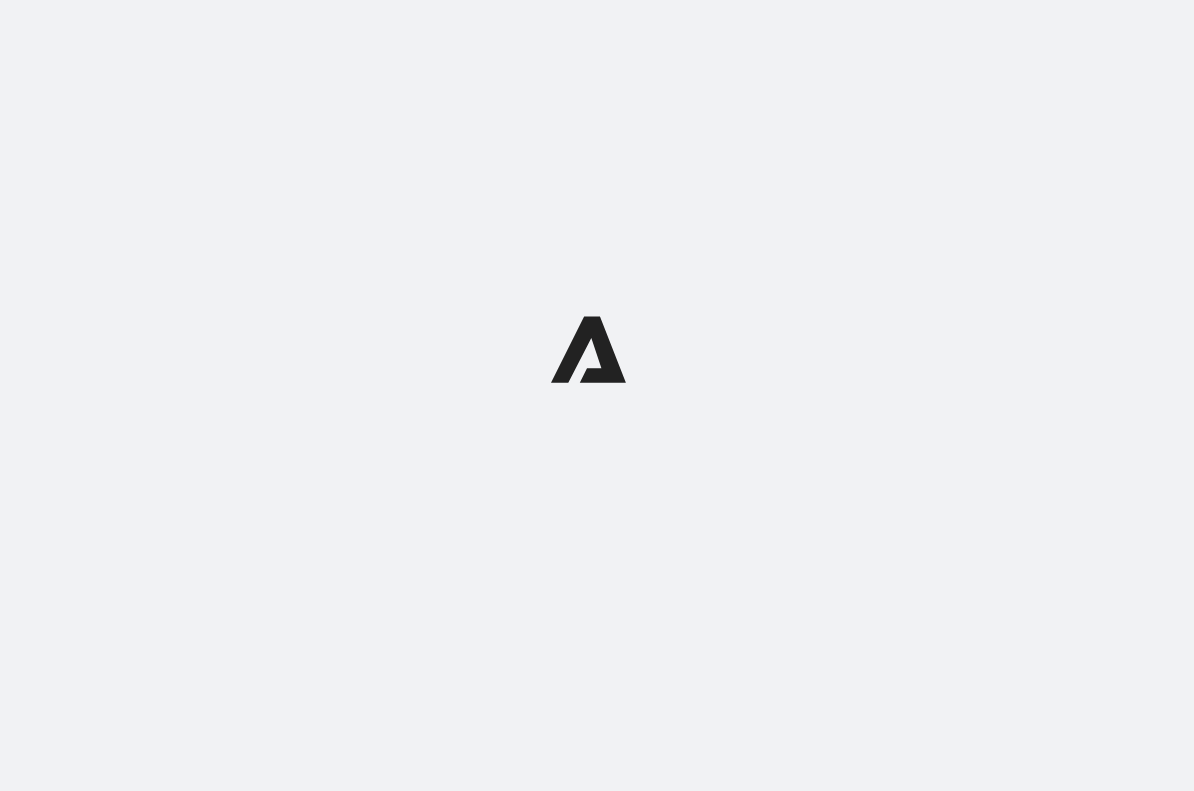 scroll, scrollTop: 0, scrollLeft: 0, axis: both 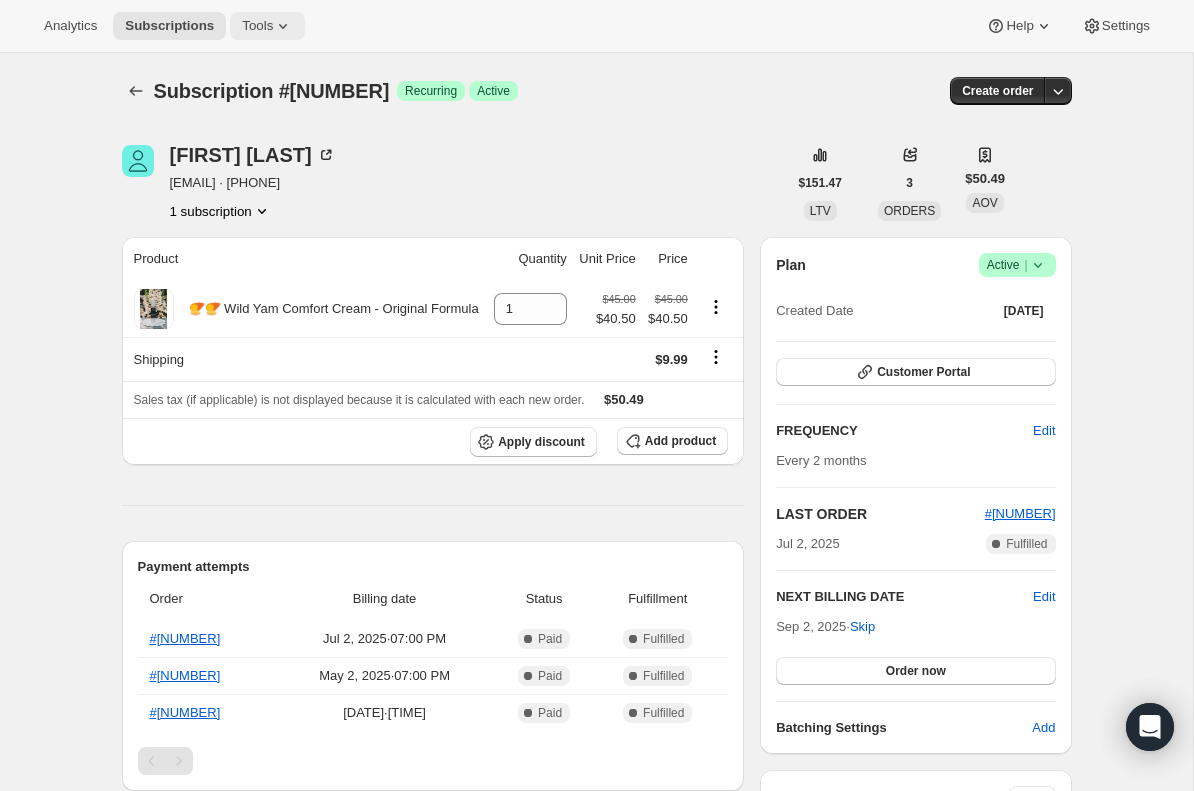 click on "Tools" at bounding box center [257, 26] 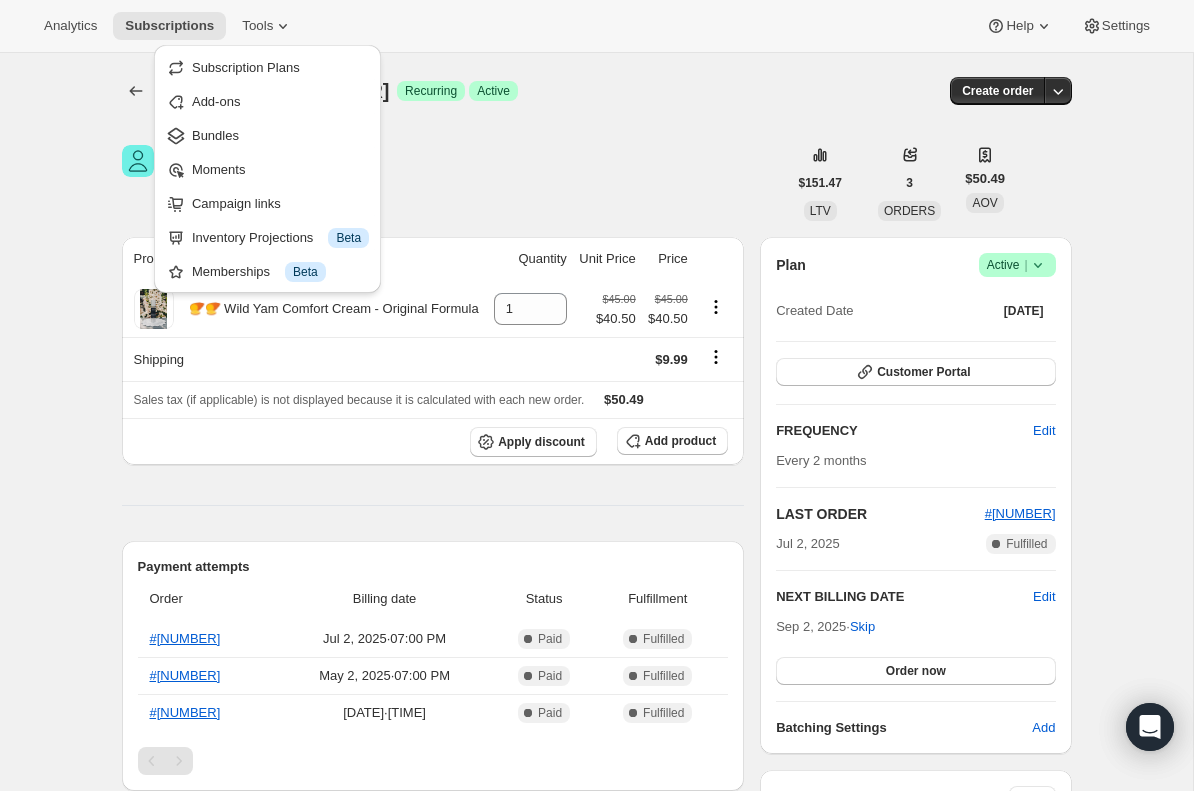 click on "Subscription #28928737562. This page is ready Subscription #28928737562 Success Recurring Success Active Create order Moriah   Salzman salzfam4@gamil.com · +14802323187 1 subscription $151.47 LTV 3 ORDERS $50.49 AOV Product Quantity Unit Price Price 🍠🍠 Wild Yam Comfort Cream - Original Formula 1 $45.00 $40.50 $45.00 $40.50 Shipping $9.99 Sales tax (if applicable) is not displayed because it is calculated with each new order.   $50.49 Apply discount Add product Payment attempts Order Billing date Status Fulfillment #153505 Jul 2, 2025  ·  07:00 PM  Complete Paid  Complete Fulfilled #141391 May 2, 2025  ·  07:00 PM  Complete Paid  Complete Fulfilled #128392 Mar 2, 2025  ·  07:22 PM  Complete Paid  Complete Fulfilled Timeline Jul 2, 2025 Order processed successfully.  View order 07:00 PM Jun 27, 2025 Subscription reminder email sent via Awtomic email. 07:00 PM May 2, 2025 Order processed successfully.  View order 07:00 PM Apr 27, 2025 Subscription reminder email sent via Awtomic email. 07:00 PM Plan |" at bounding box center [596, 792] 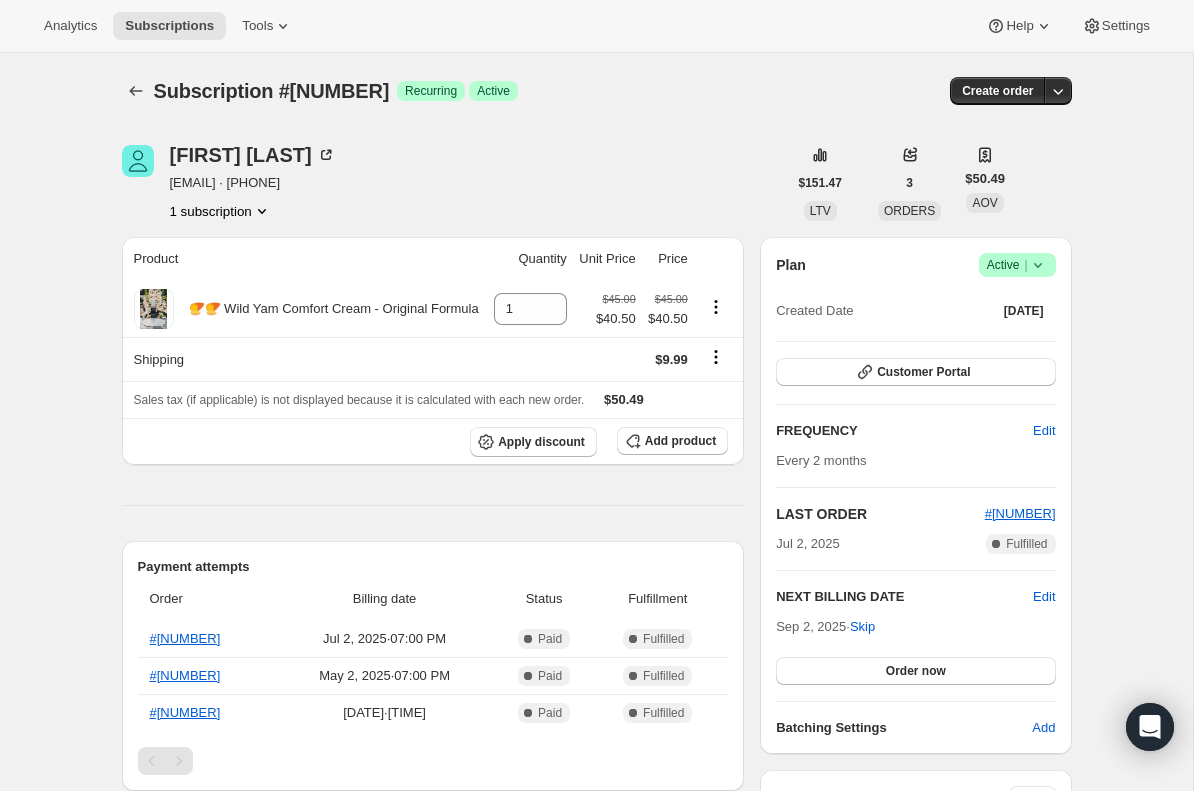 click on "[EMAIL] · [PHONE]" at bounding box center [253, 183] 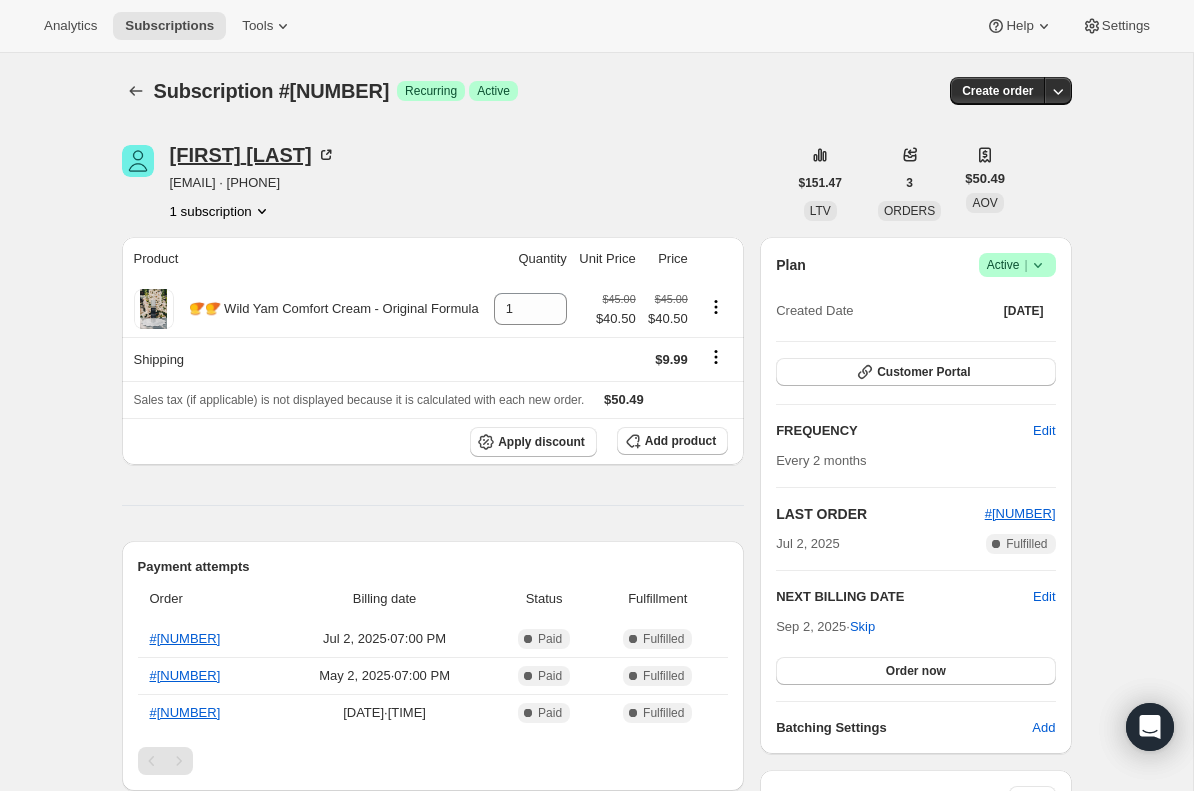 click on "[FIRST]   [LAST]" at bounding box center (253, 155) 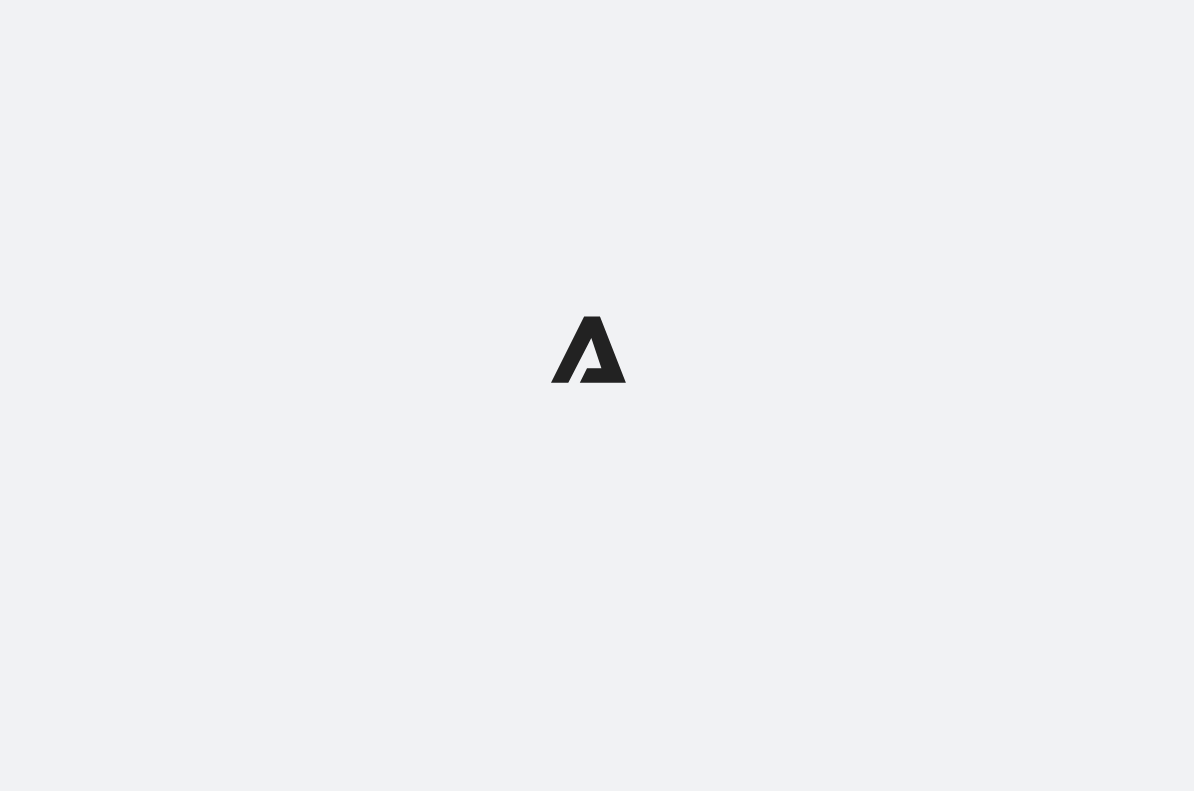 scroll, scrollTop: 0, scrollLeft: 0, axis: both 